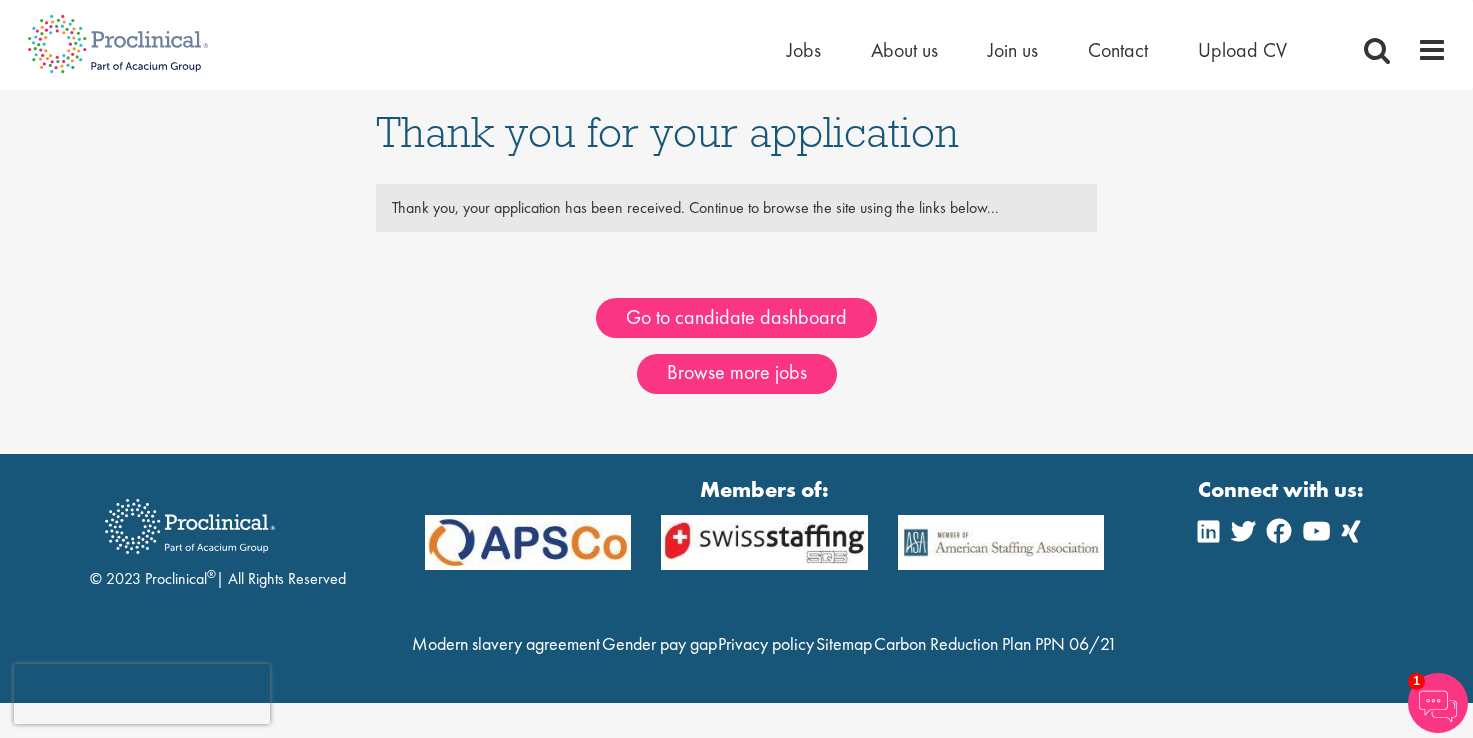 scroll, scrollTop: 0, scrollLeft: 0, axis: both 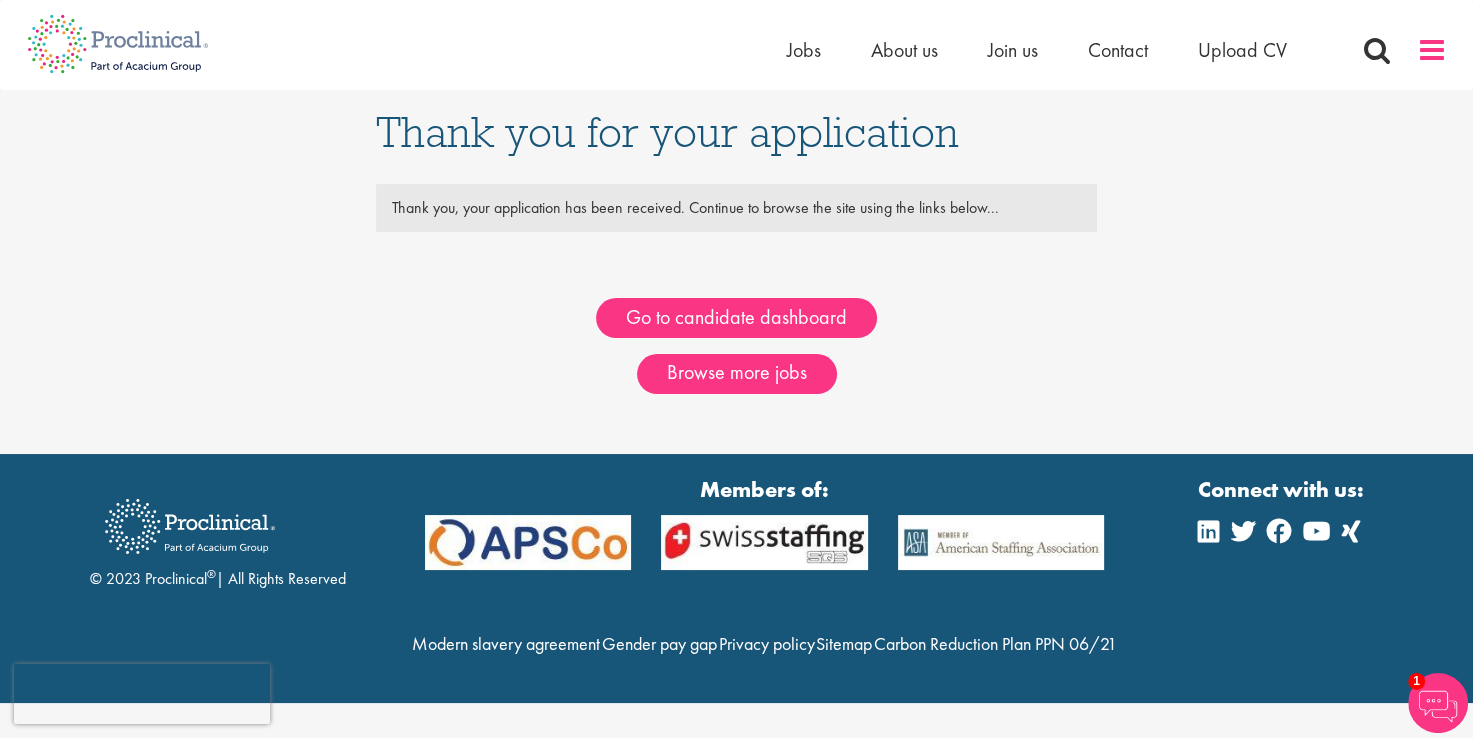 click at bounding box center [1432, 50] 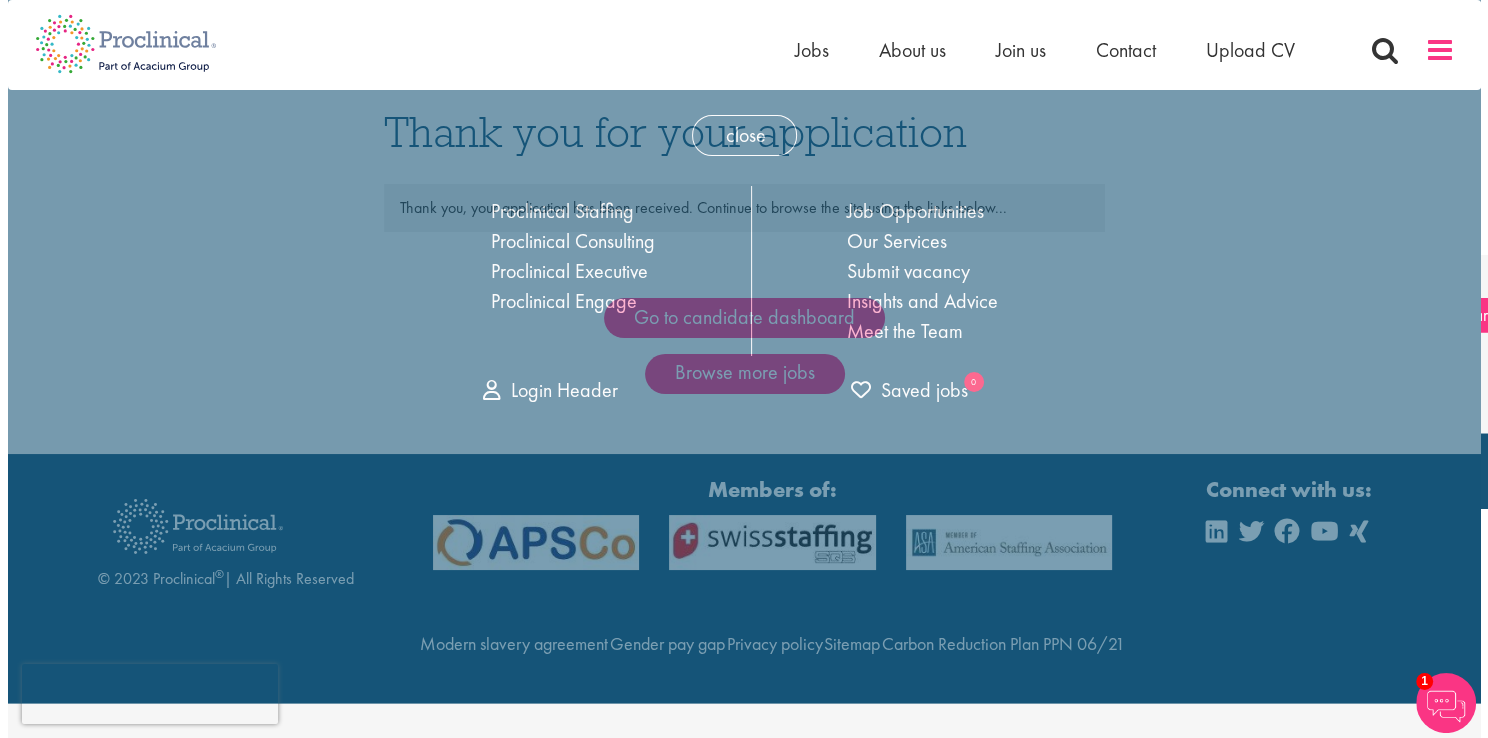 scroll, scrollTop: 0, scrollLeft: 0, axis: both 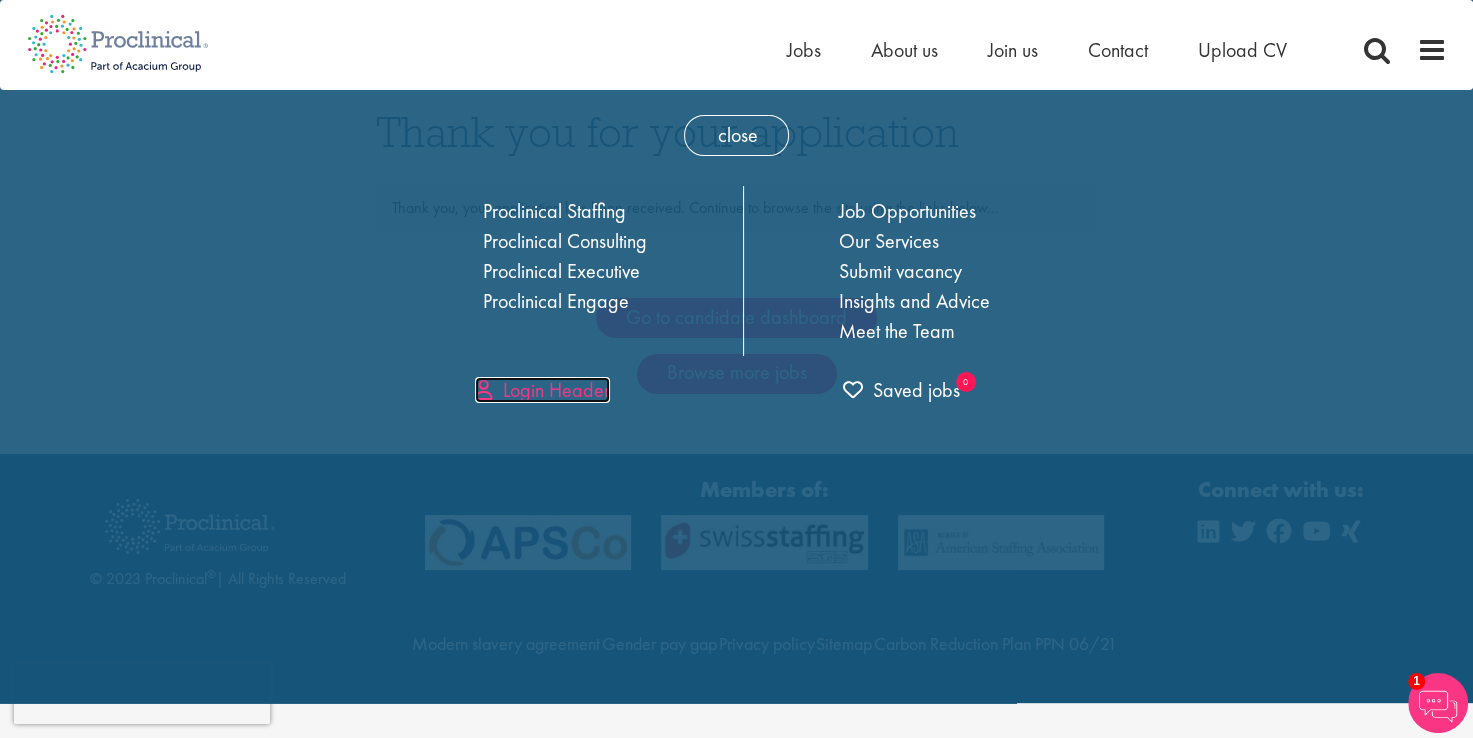 click on "Login Header" at bounding box center [542, 390] 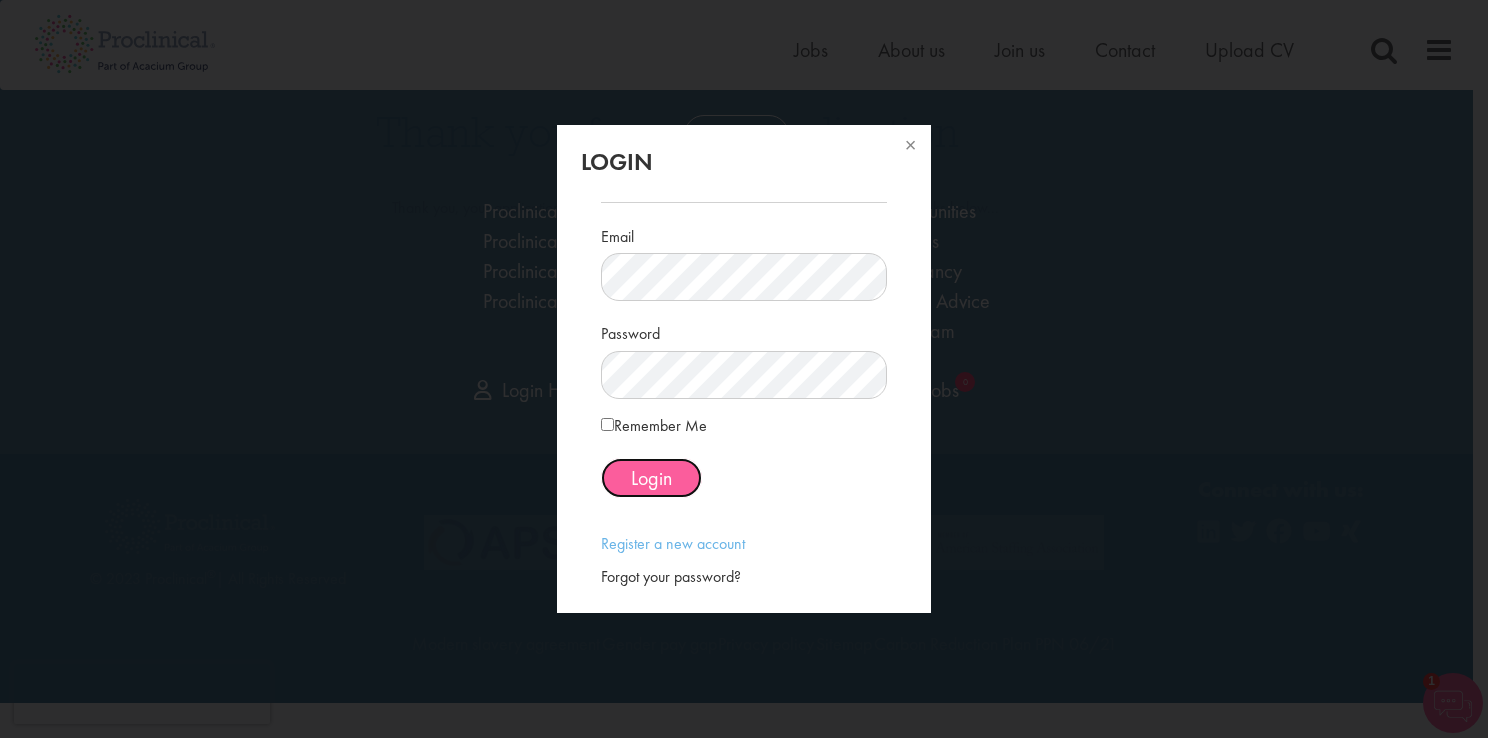 click on "Login" at bounding box center [651, 478] 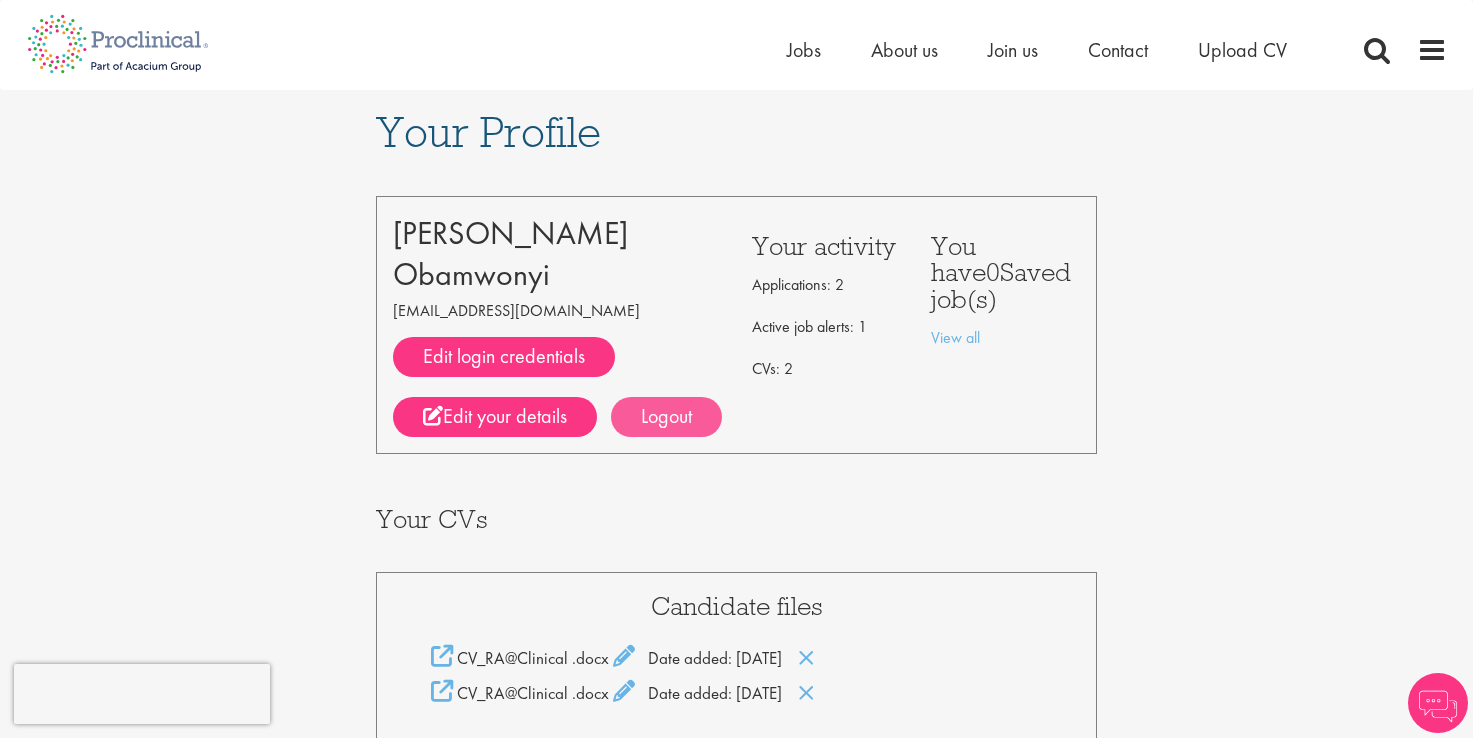 scroll, scrollTop: 0, scrollLeft: 0, axis: both 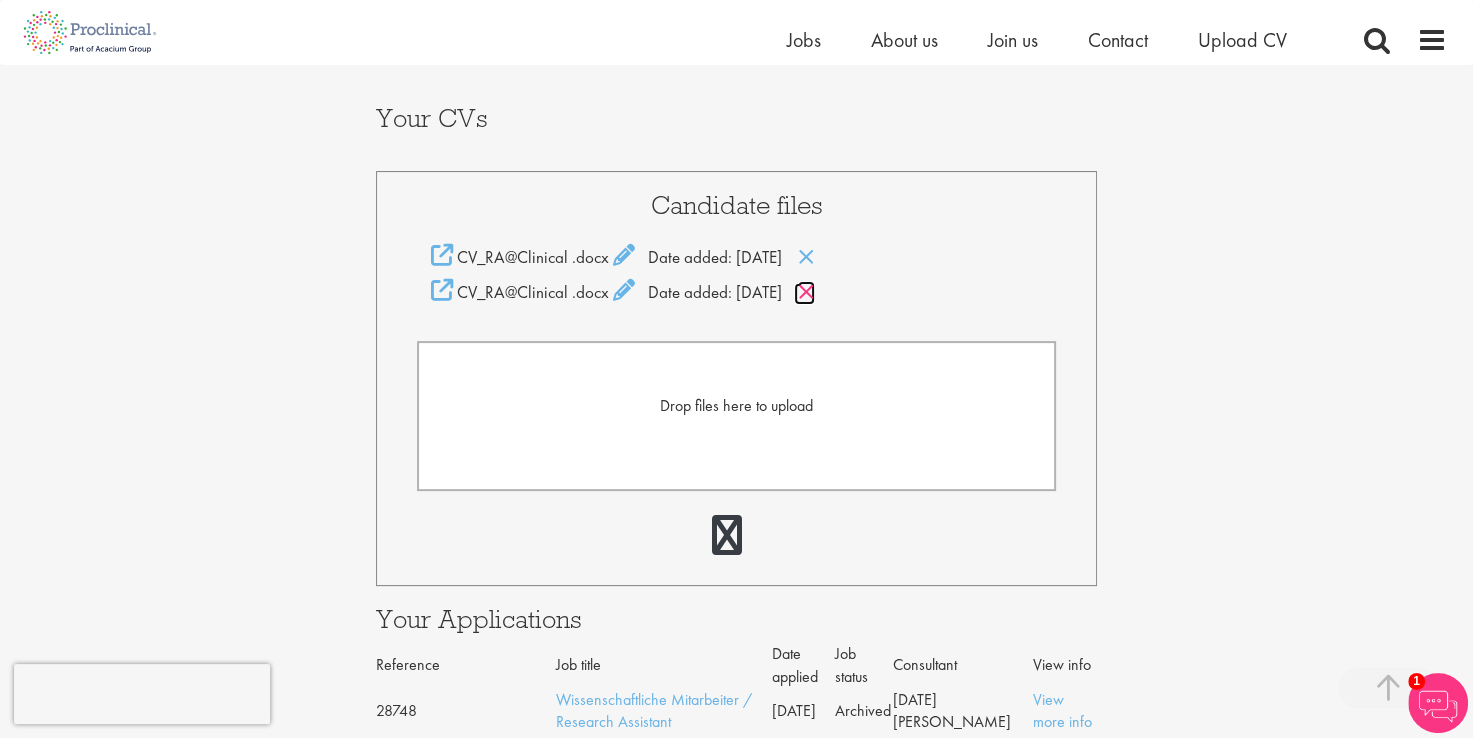 click at bounding box center (806, 292) 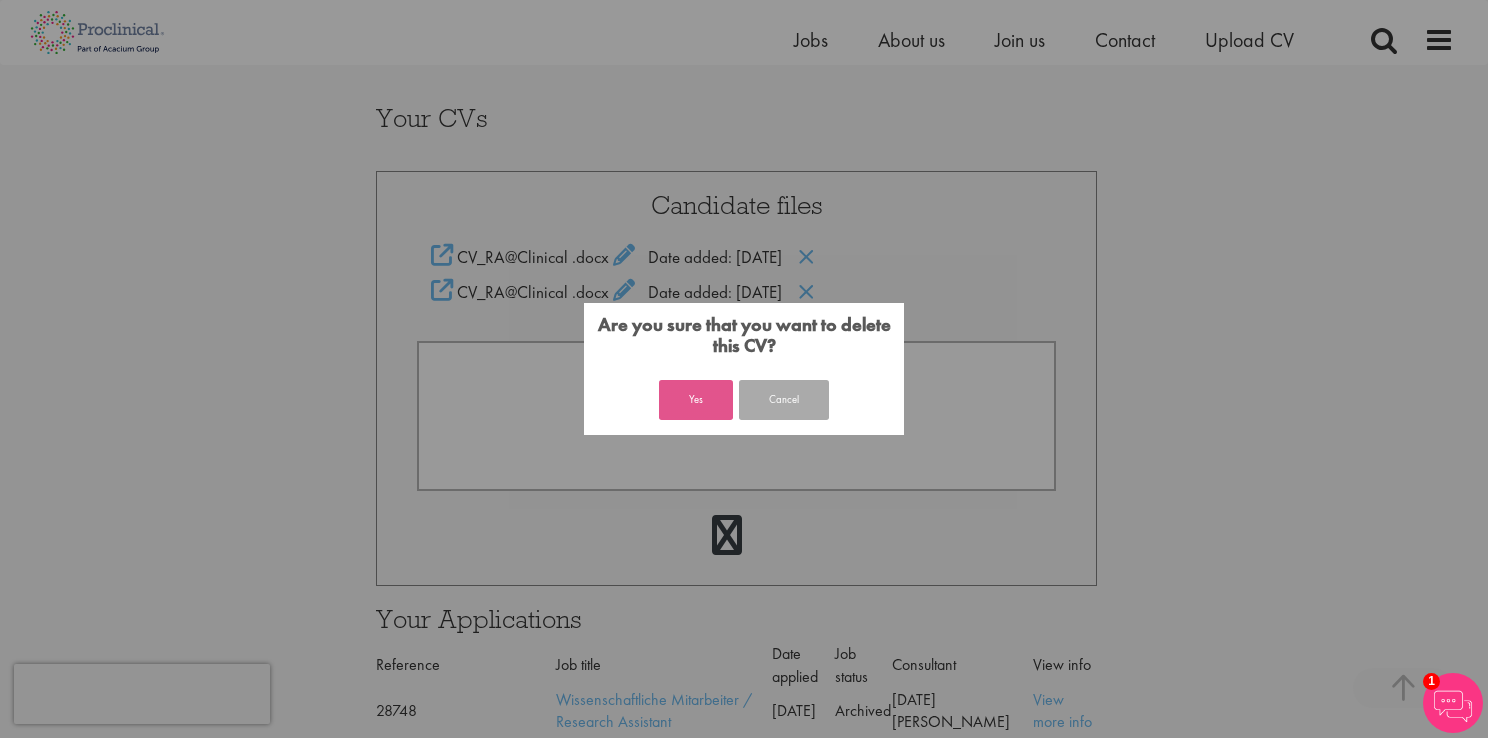 click on "Yes" at bounding box center [696, 400] 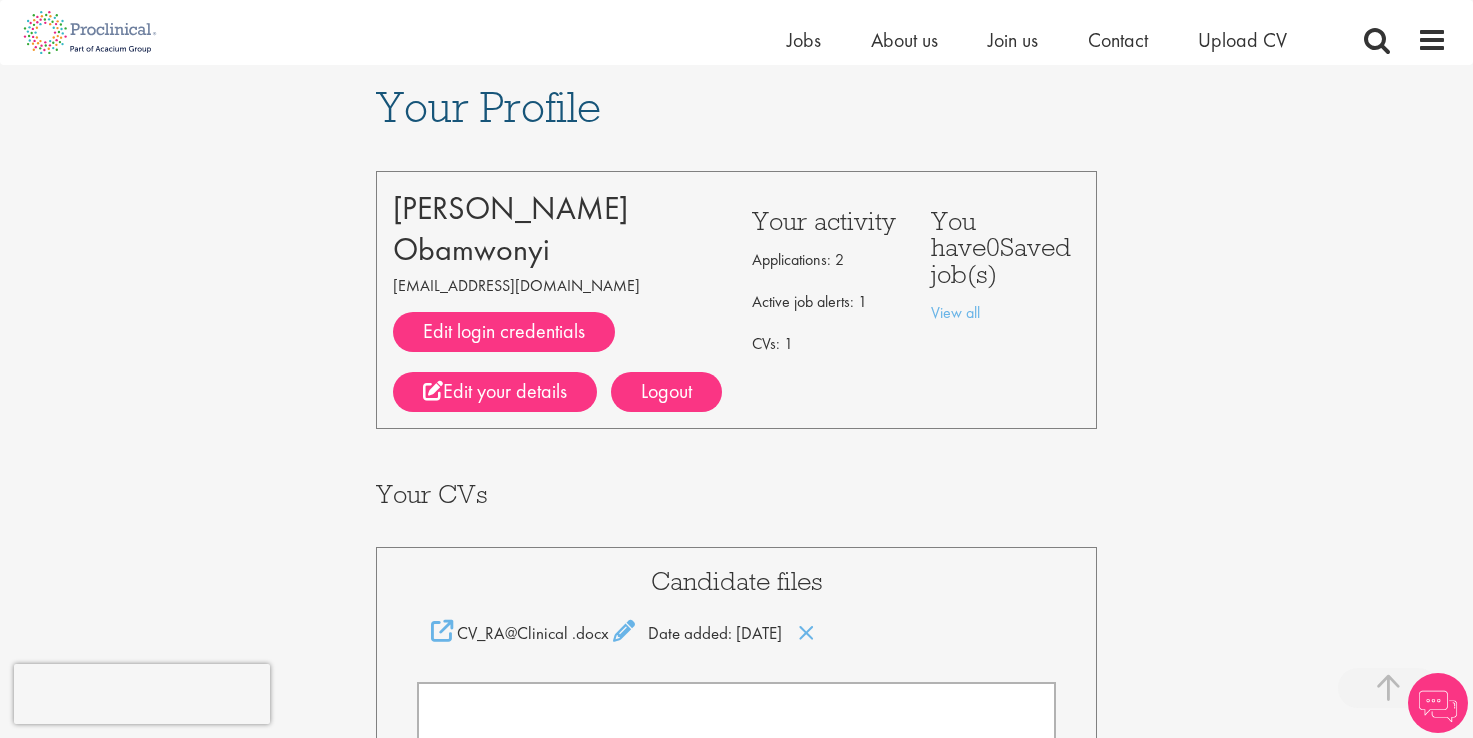 scroll, scrollTop: 376, scrollLeft: 0, axis: vertical 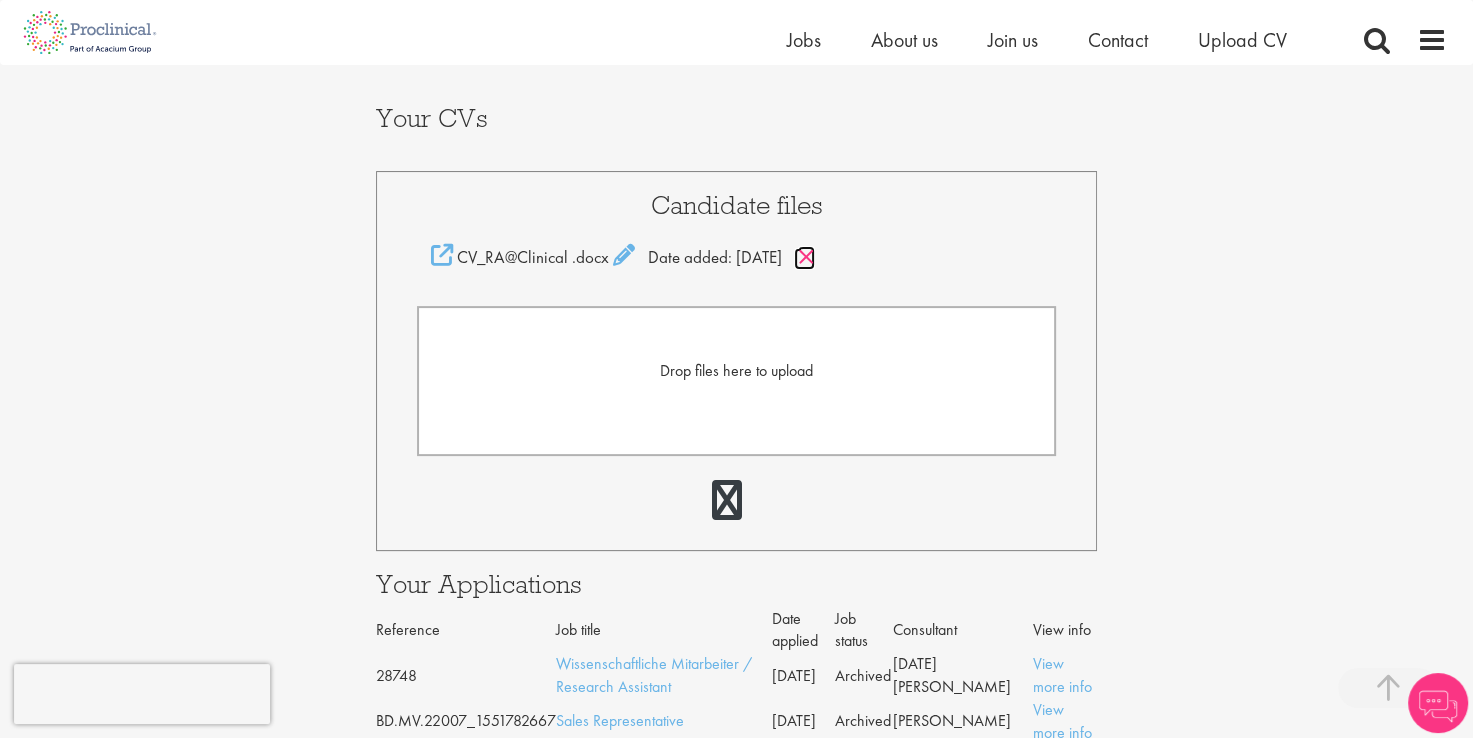 click at bounding box center [806, 257] 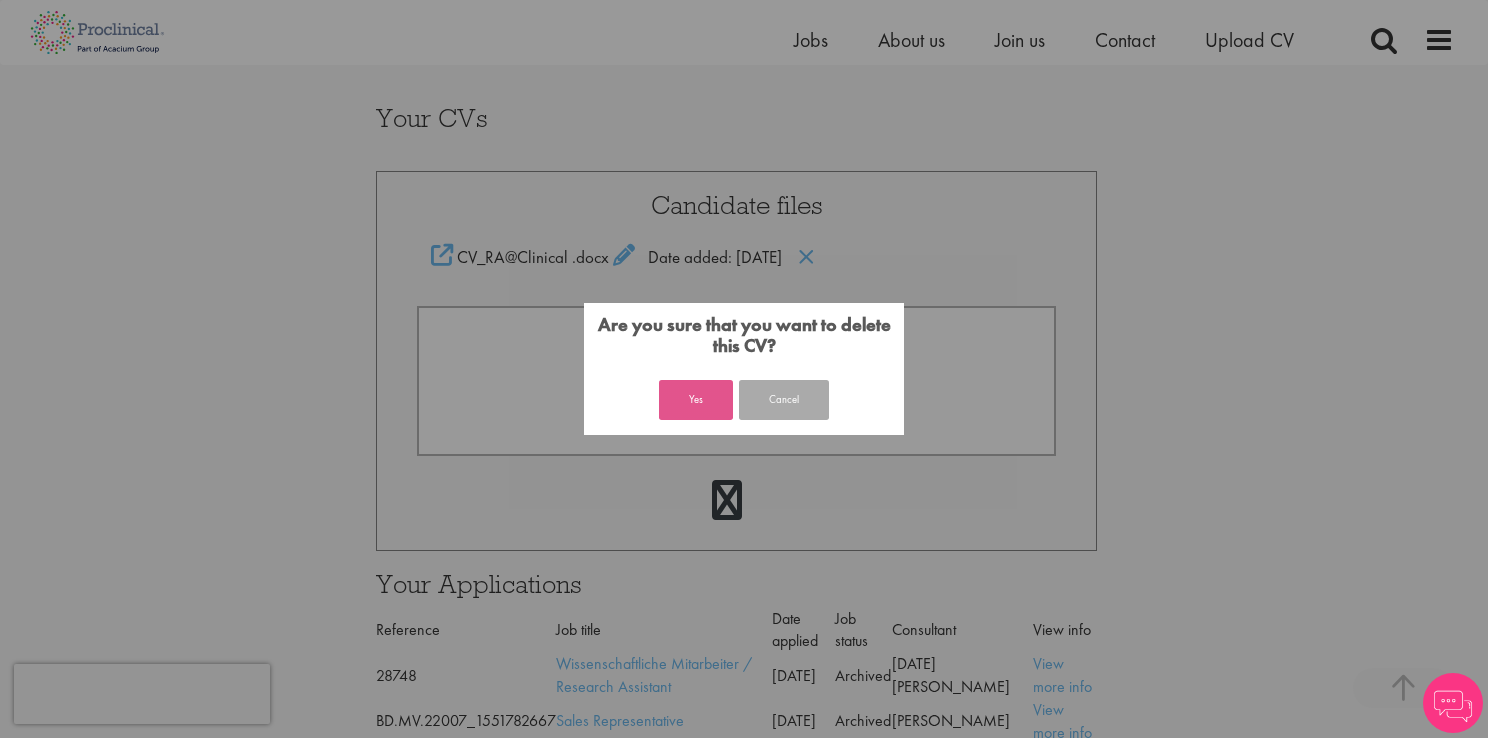 click on "Yes" at bounding box center (696, 400) 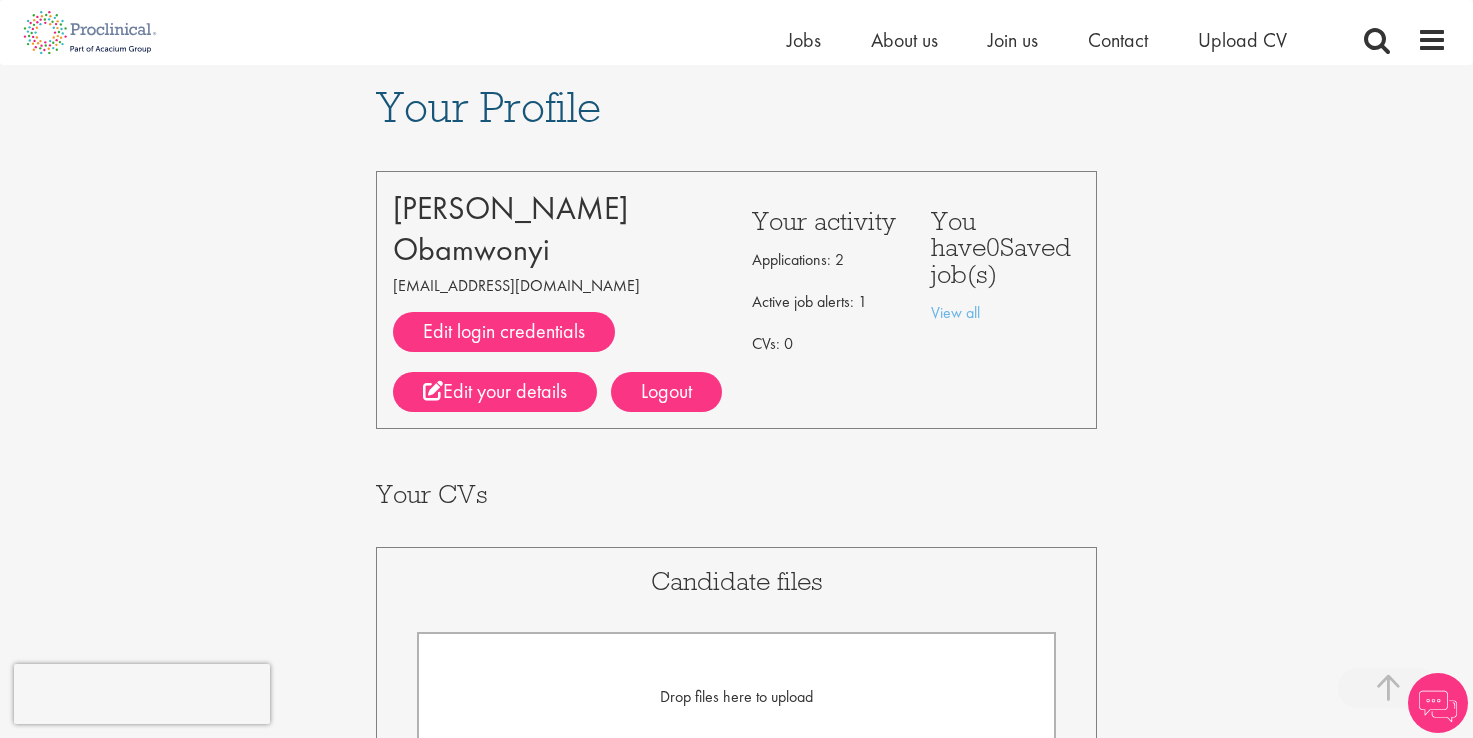 scroll, scrollTop: 376, scrollLeft: 0, axis: vertical 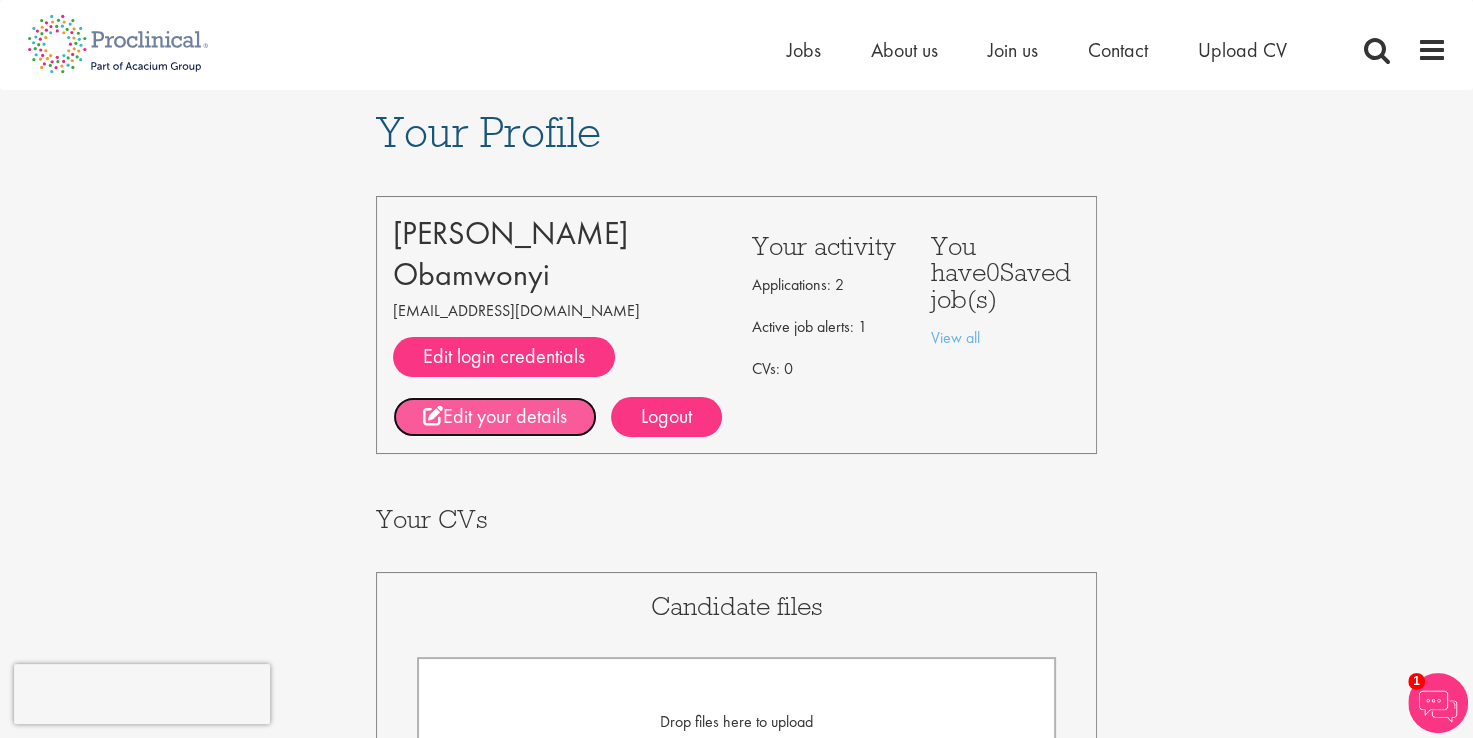 click on "Edit your details" at bounding box center (495, 417) 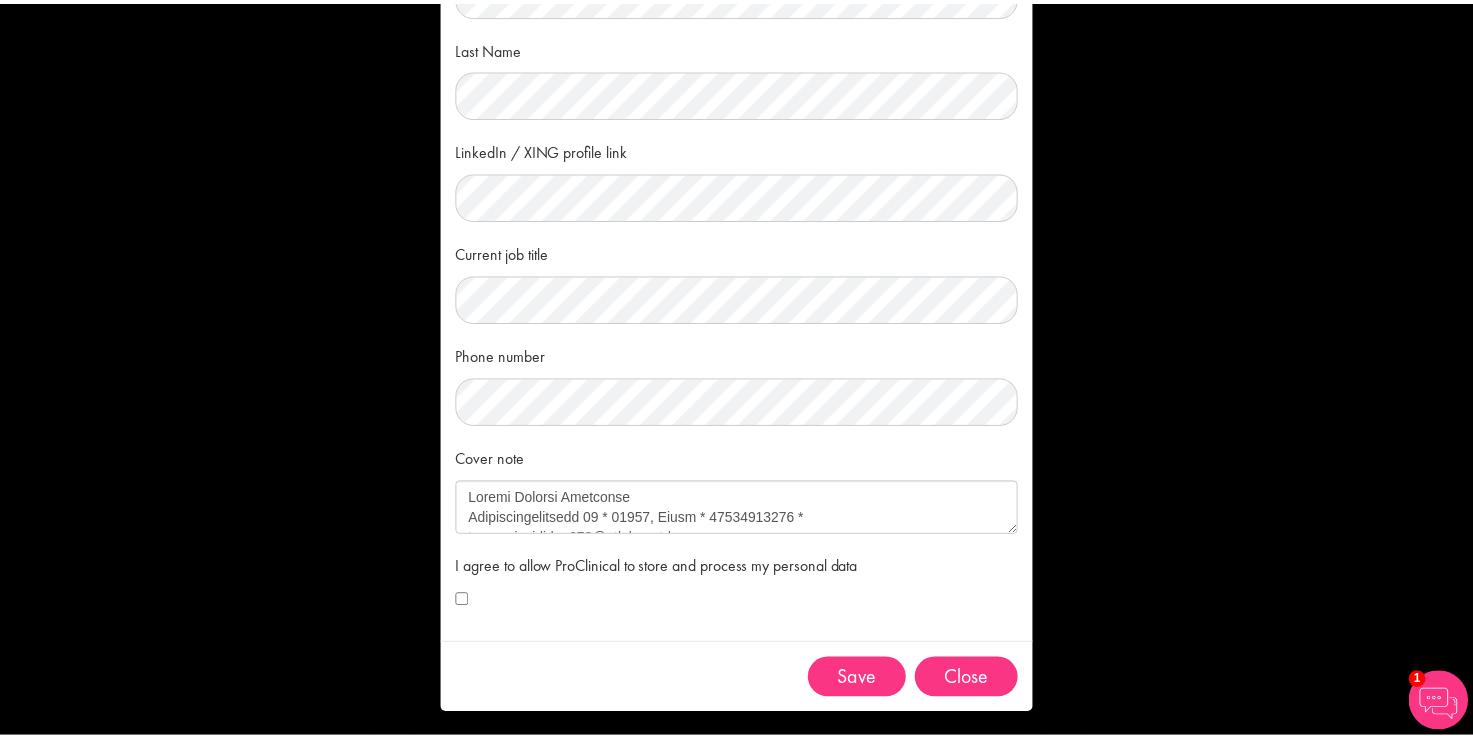 scroll, scrollTop: 180, scrollLeft: 0, axis: vertical 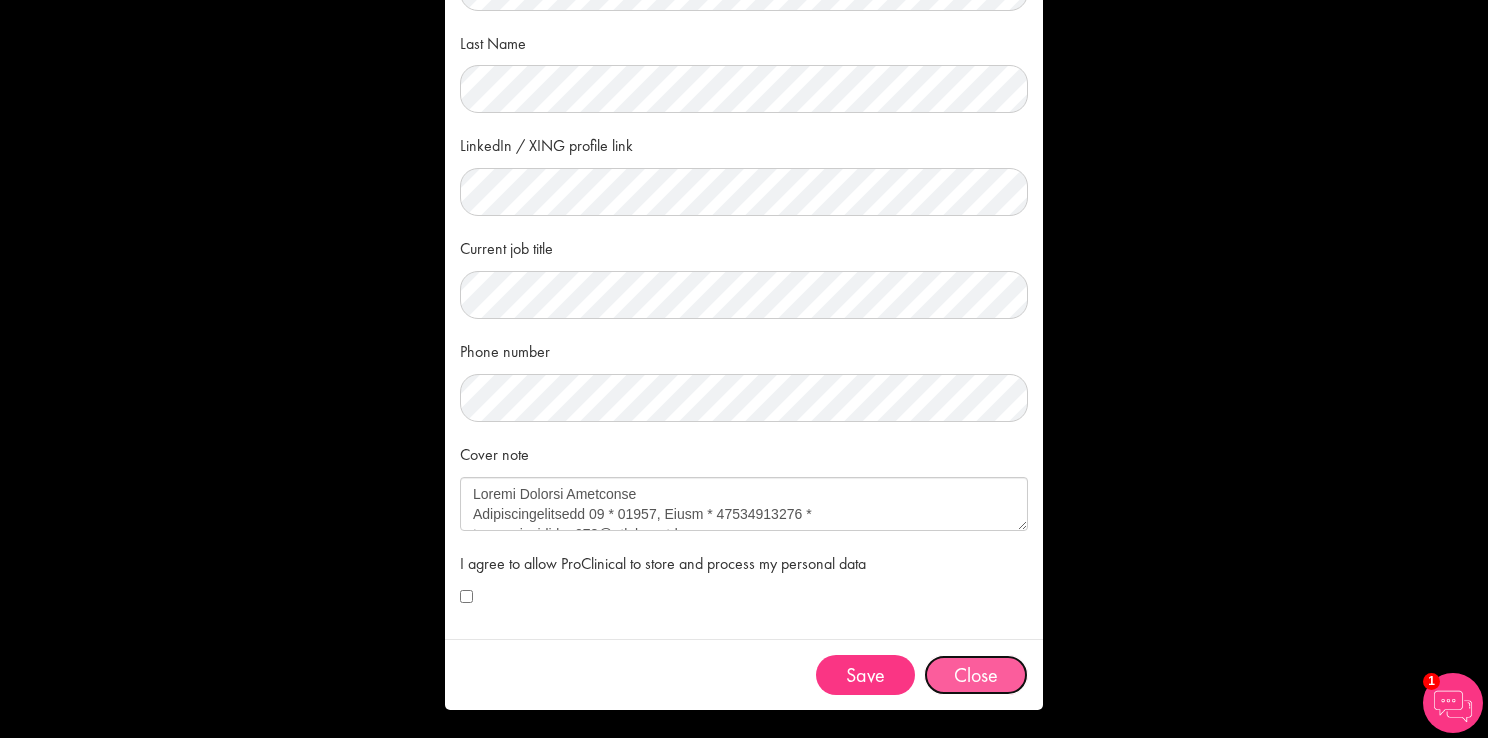 click on "Close" at bounding box center [976, 675] 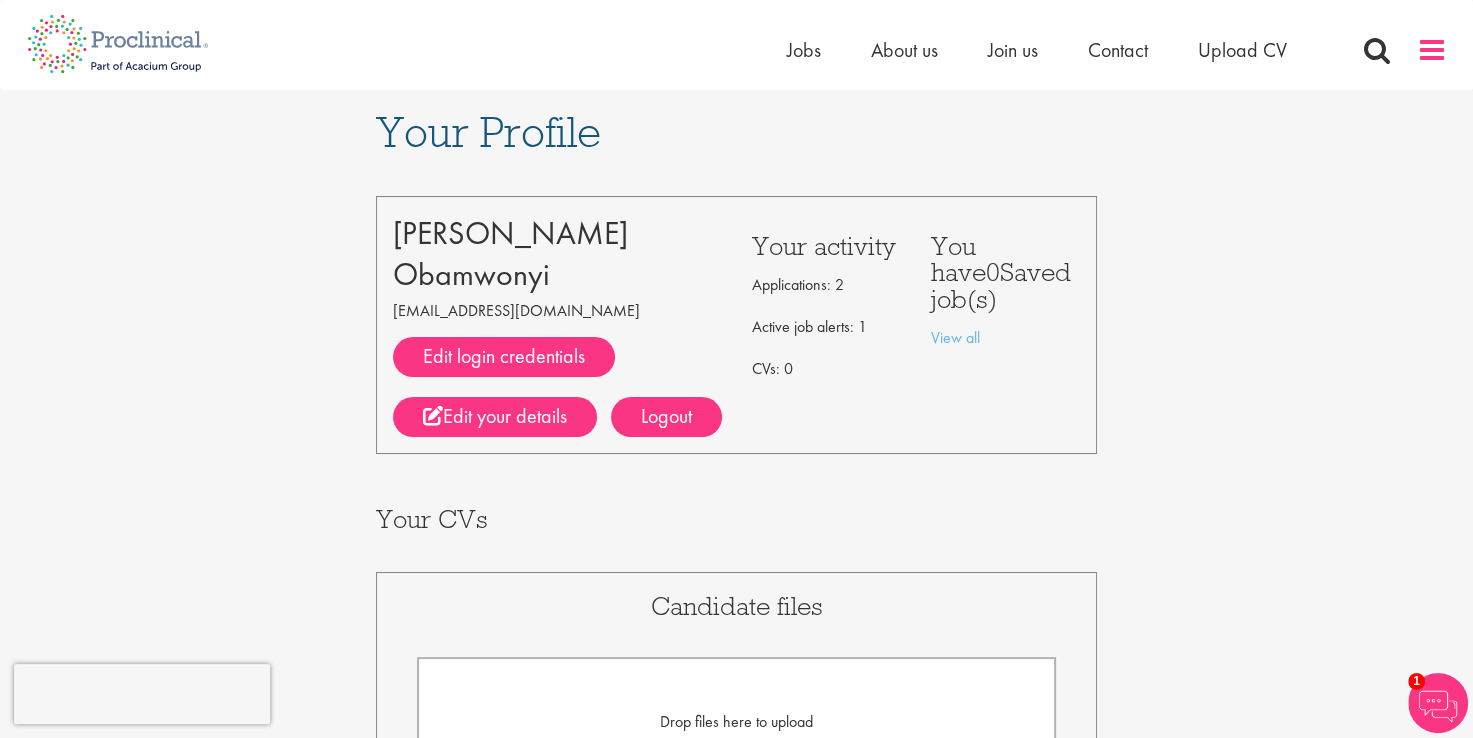 click at bounding box center (1432, 50) 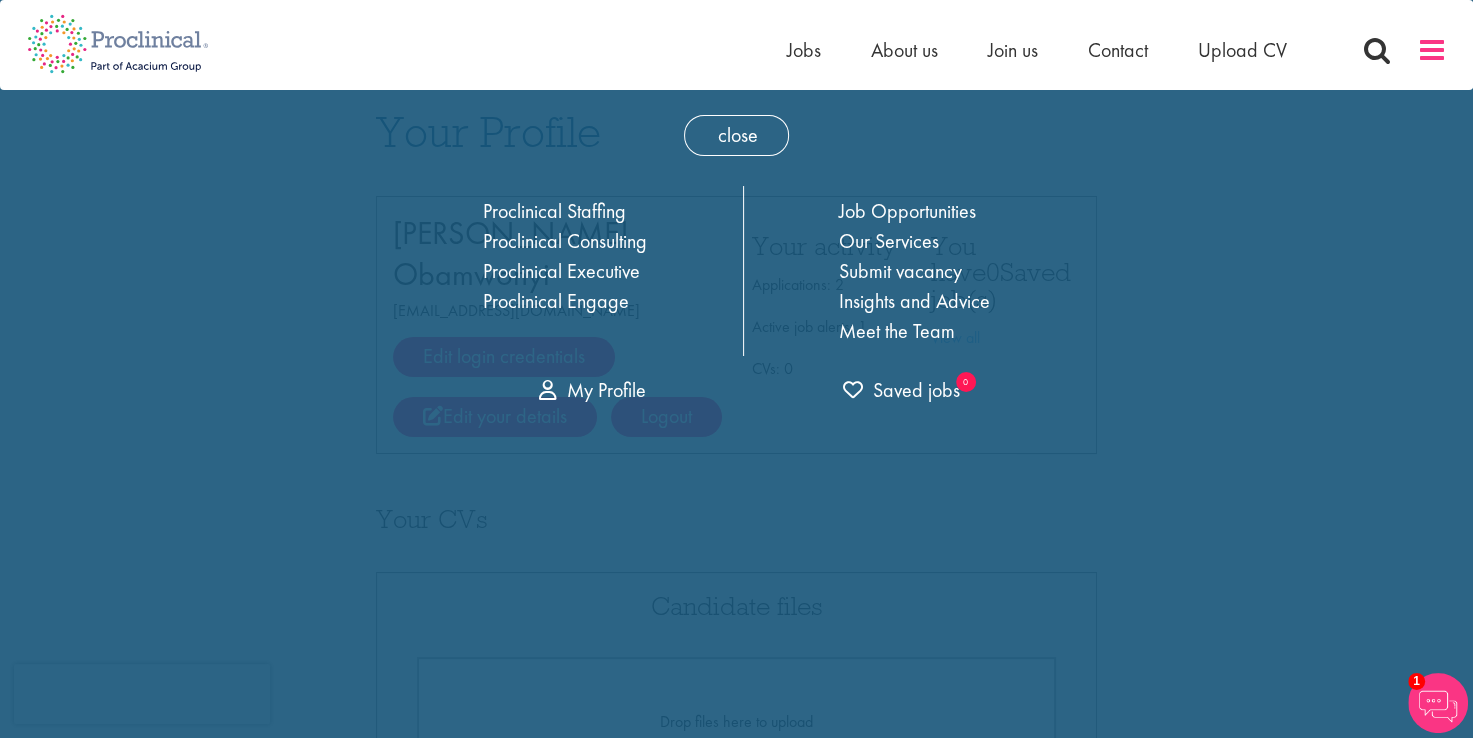 click at bounding box center [1432, 50] 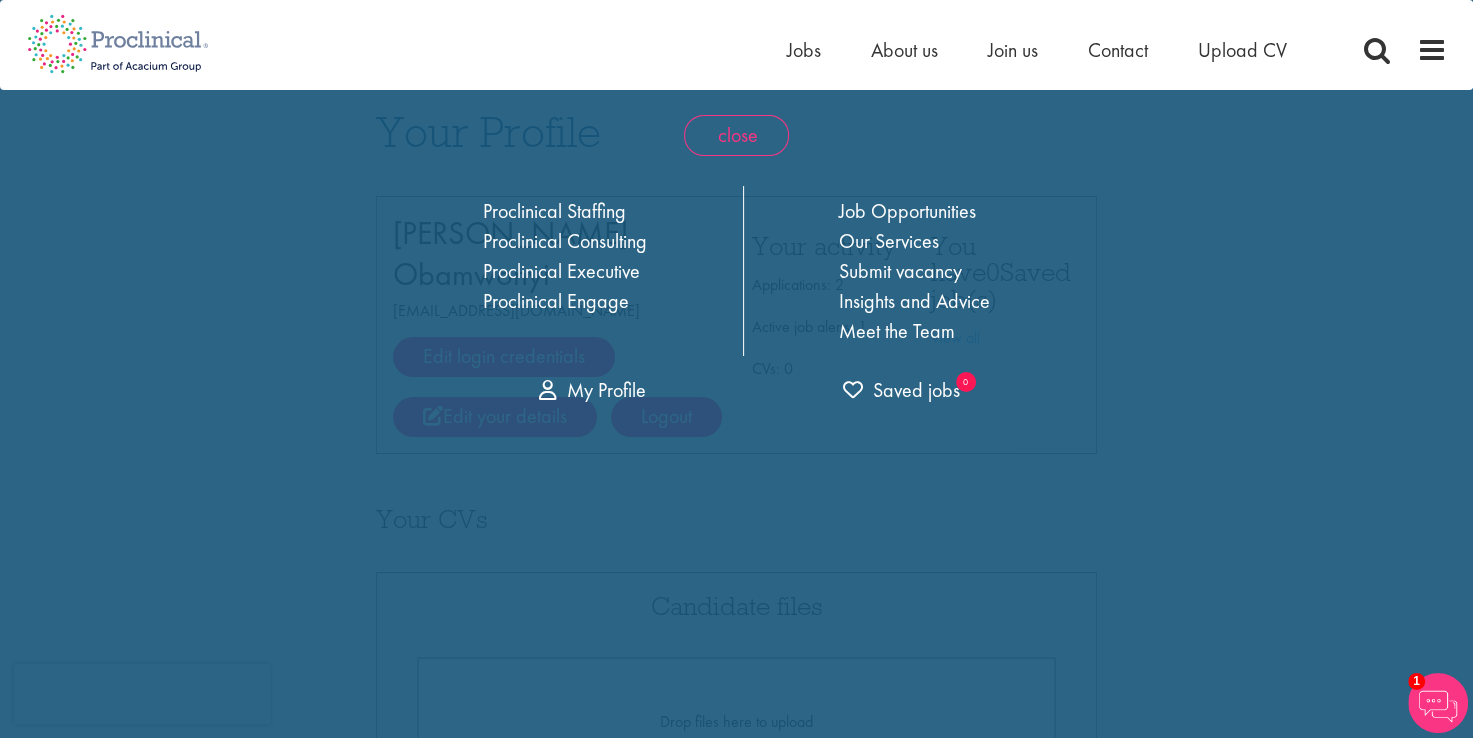 click on "close" at bounding box center [736, 135] 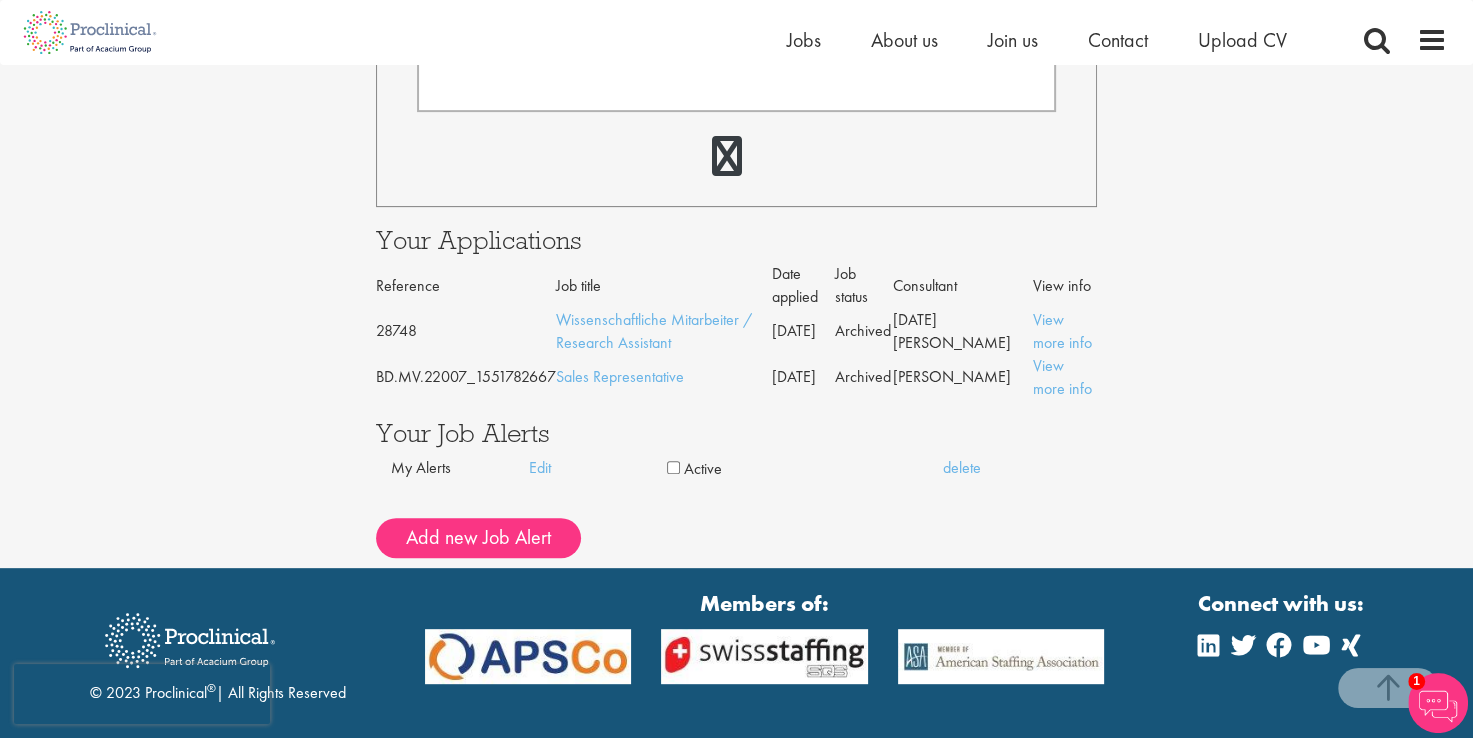 scroll, scrollTop: 789, scrollLeft: 0, axis: vertical 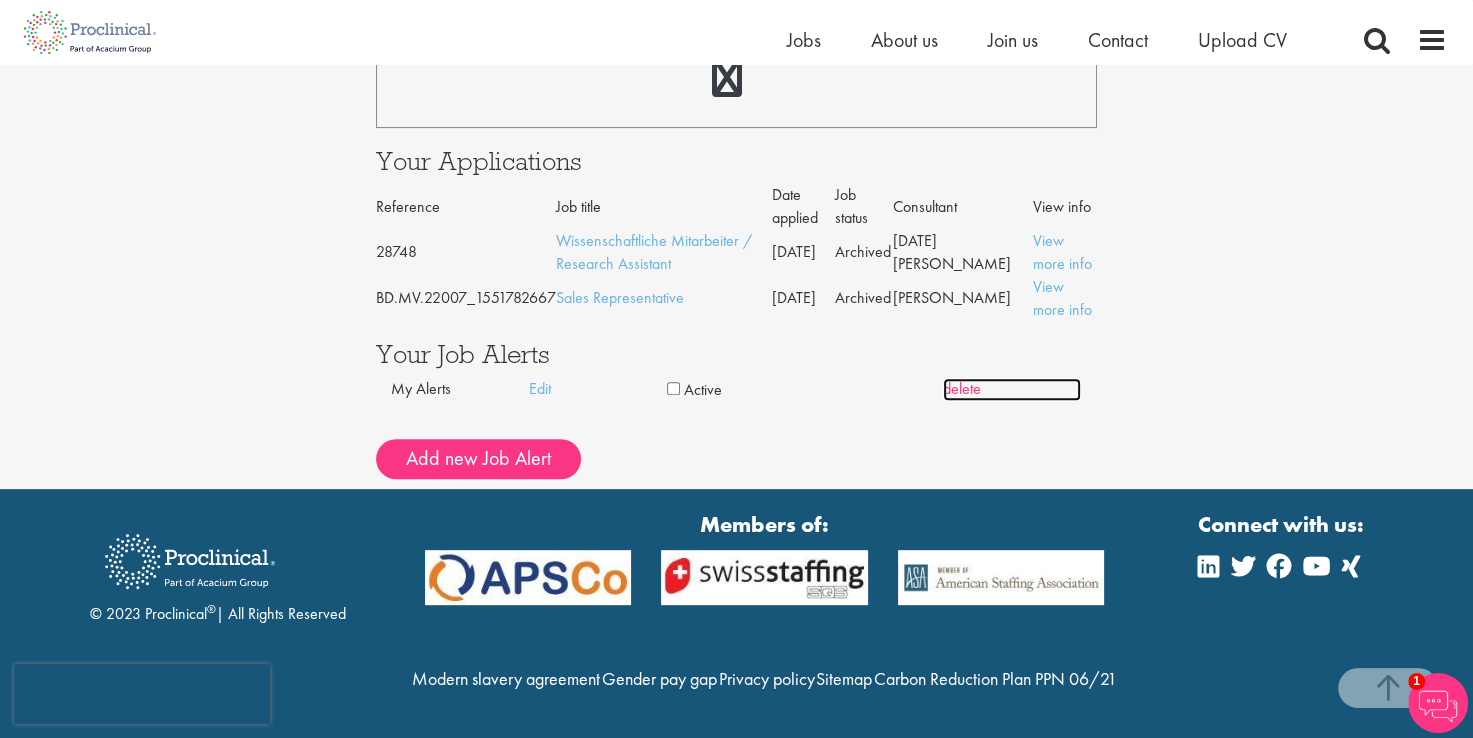 click on "delete" at bounding box center (1012, 389) 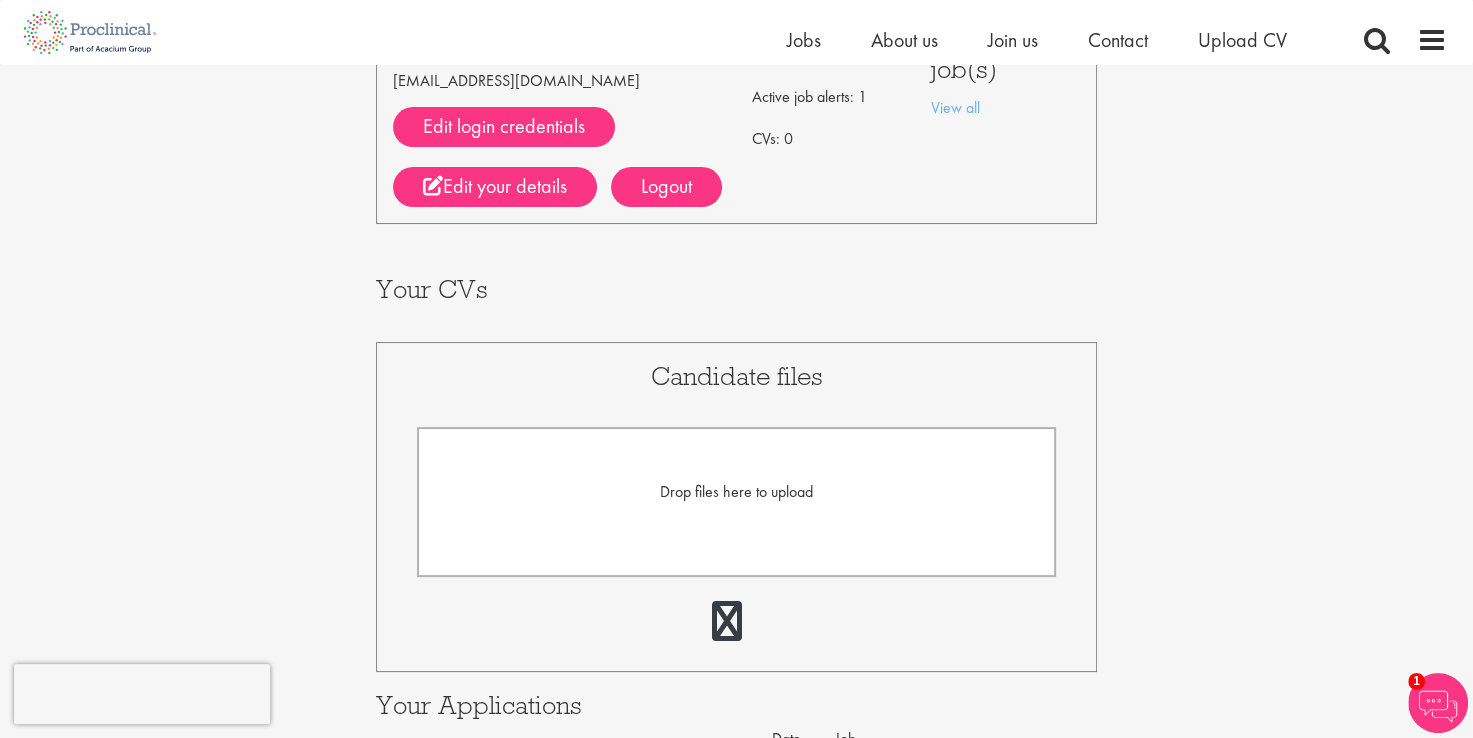 scroll, scrollTop: 261, scrollLeft: 0, axis: vertical 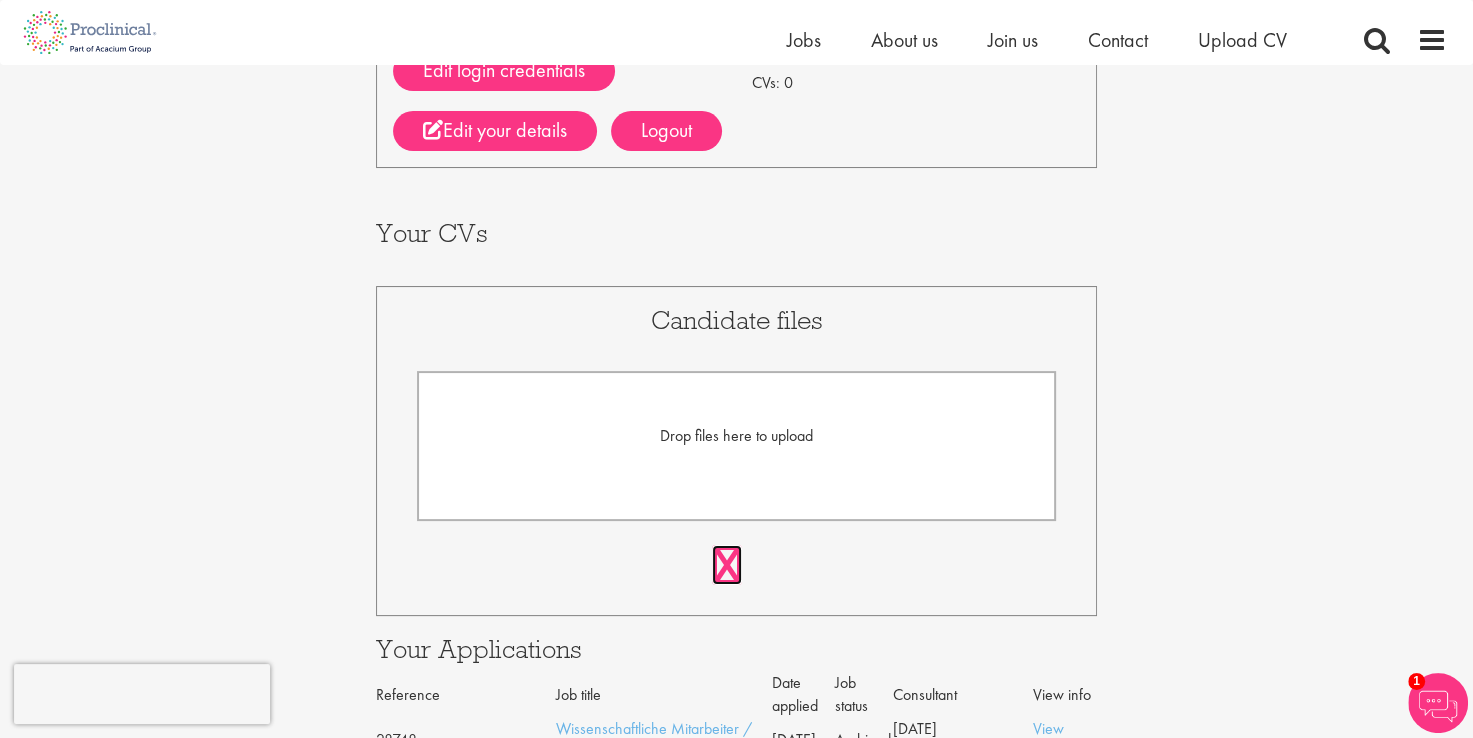 click at bounding box center [727, 565] 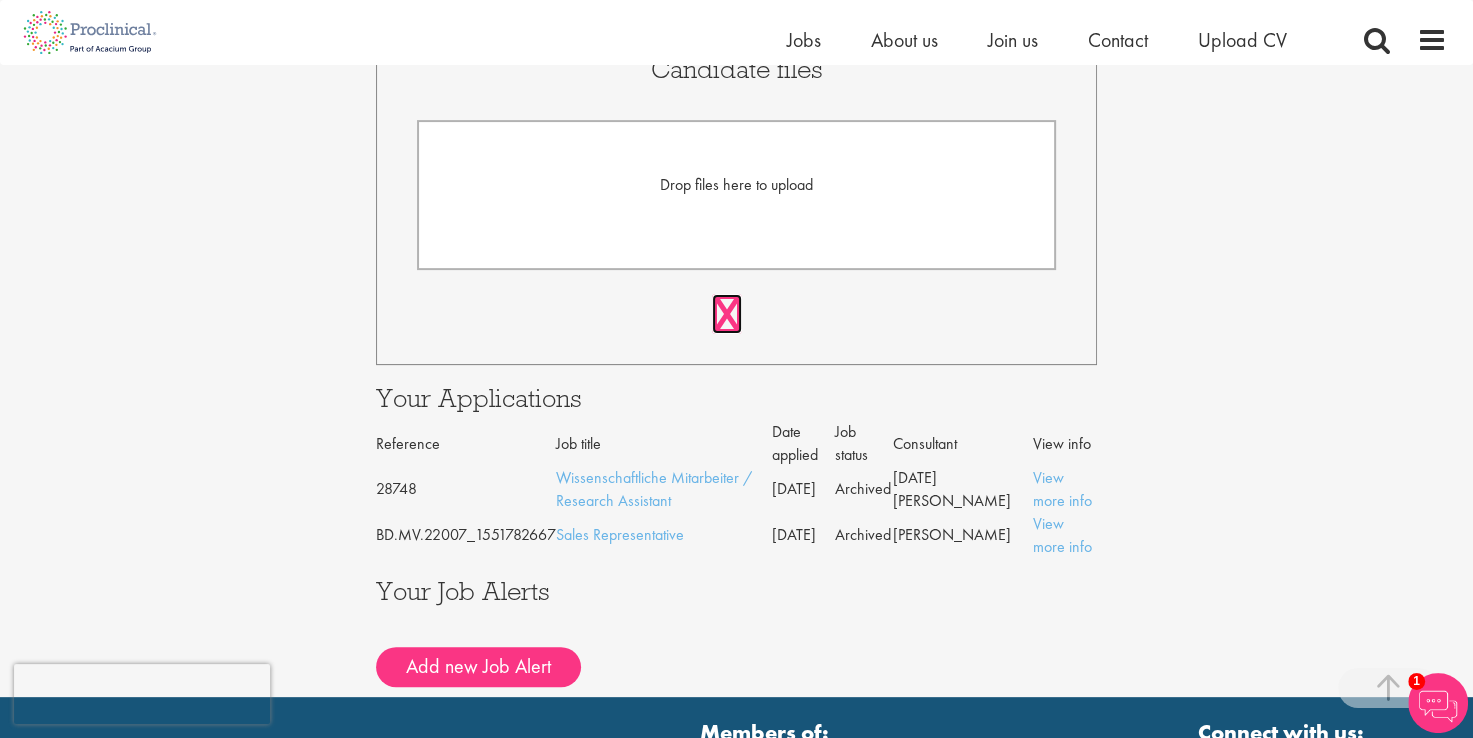 scroll, scrollTop: 600, scrollLeft: 0, axis: vertical 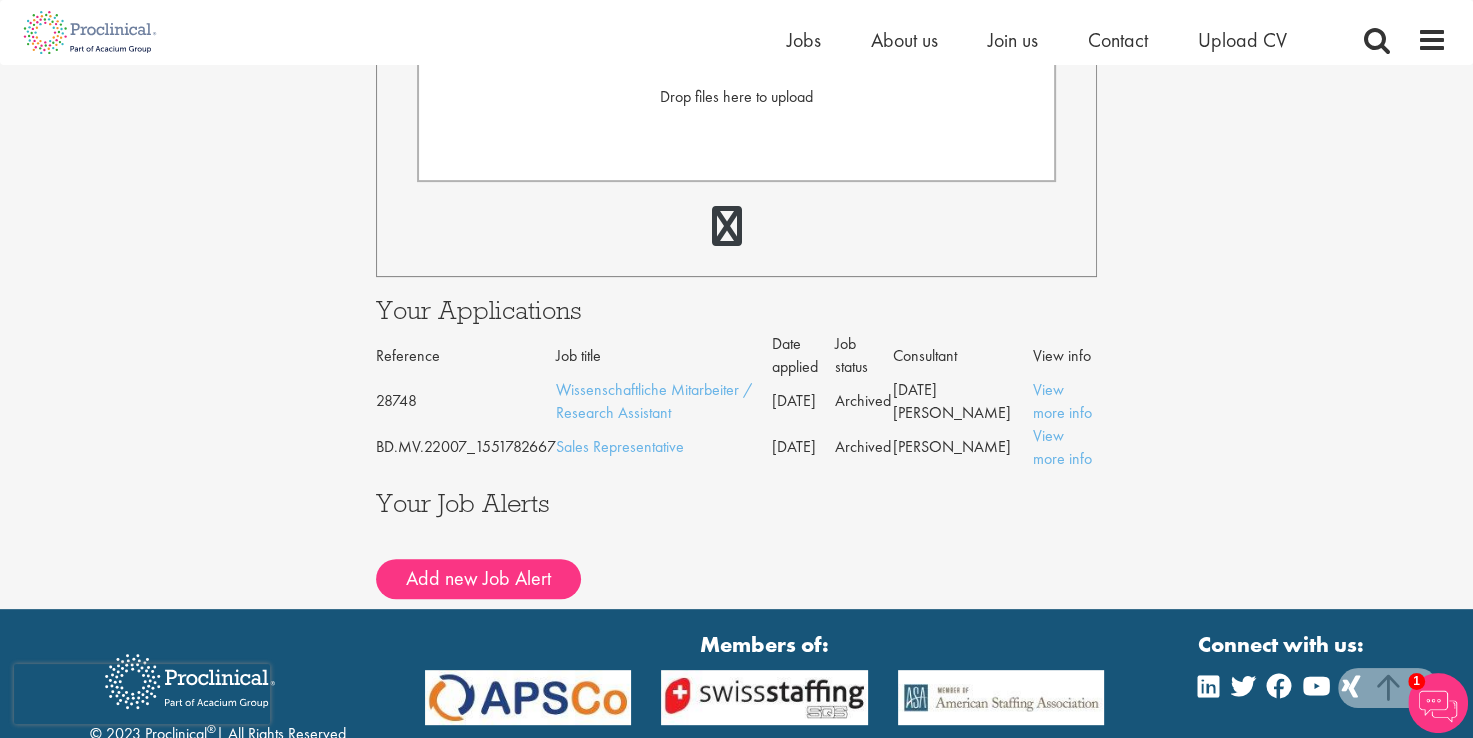 click on "BD.MV.22007_1551782667" at bounding box center [466, 448] 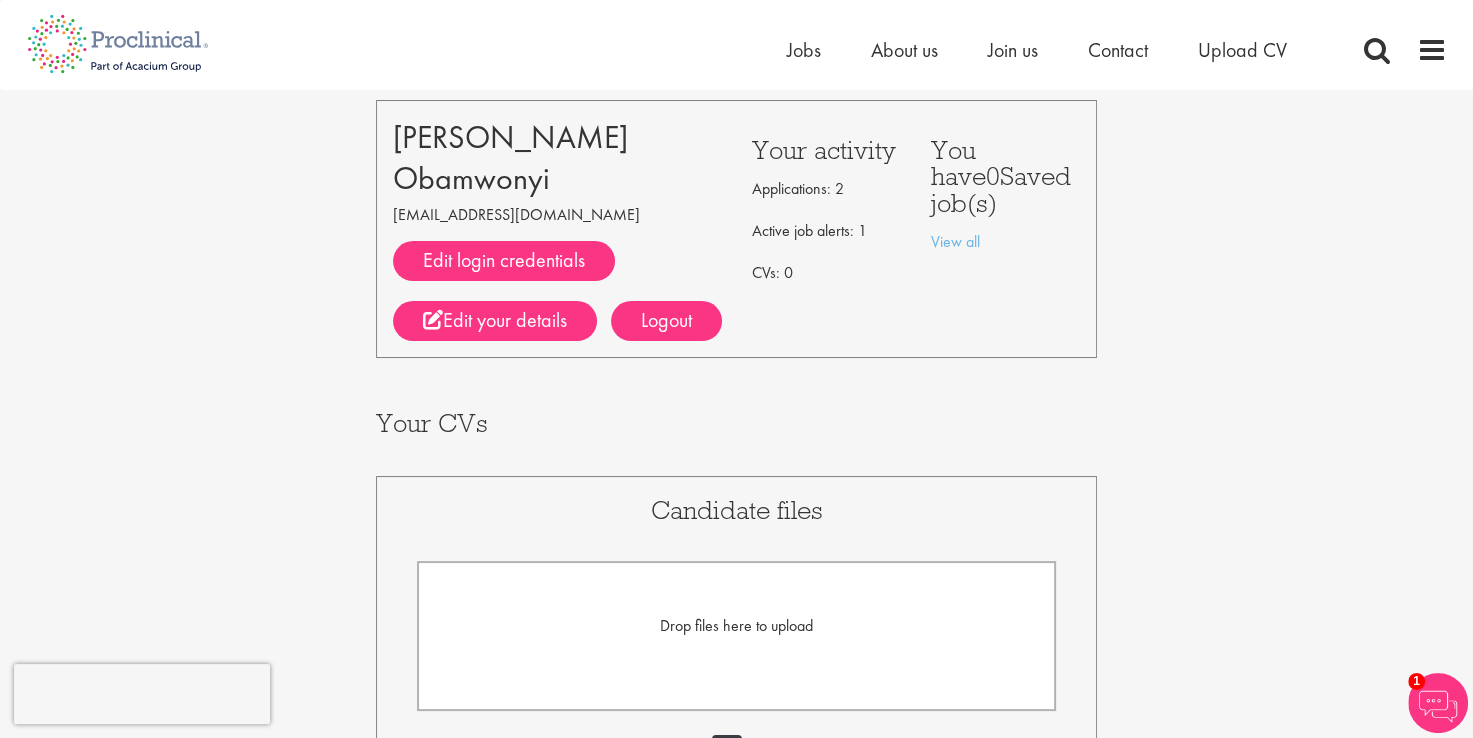 scroll, scrollTop: 0, scrollLeft: 0, axis: both 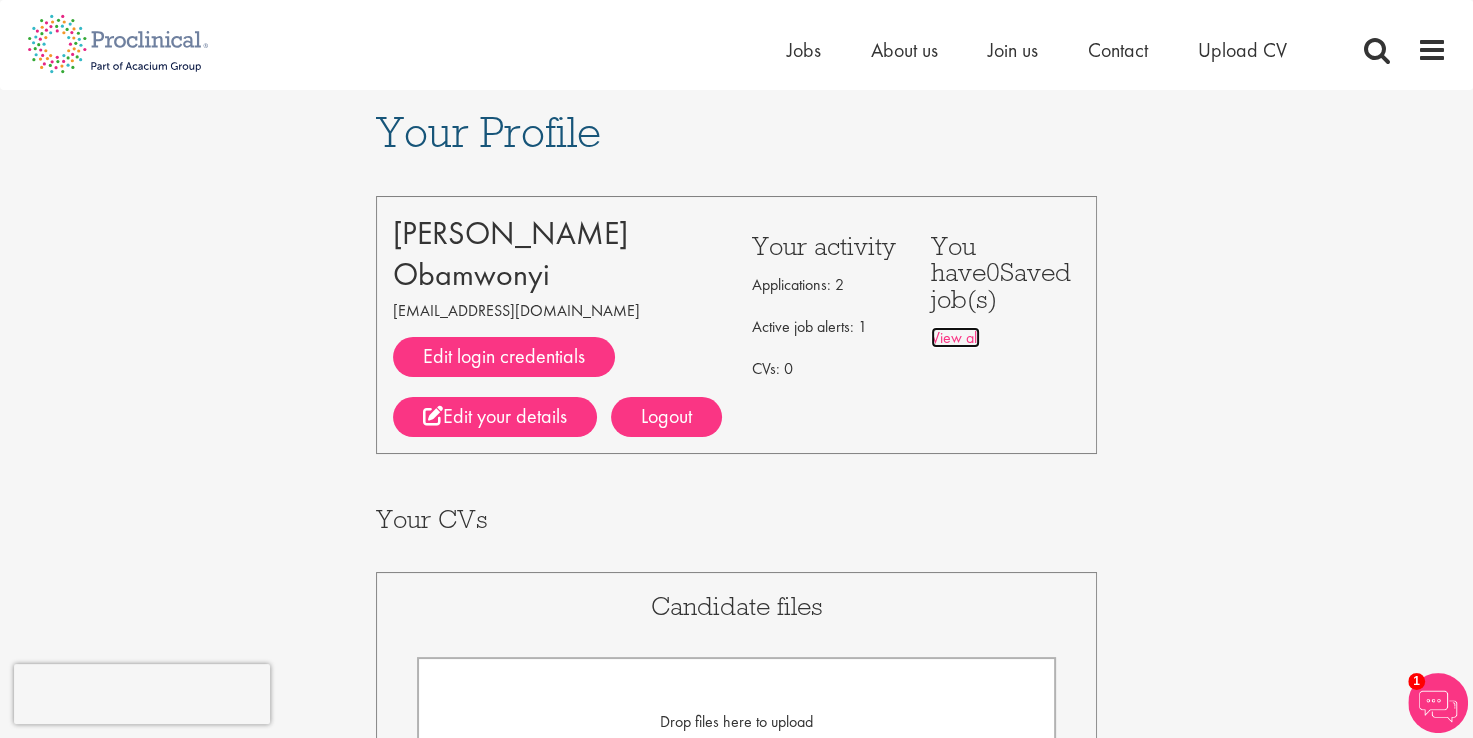 click on "View all" at bounding box center [955, 337] 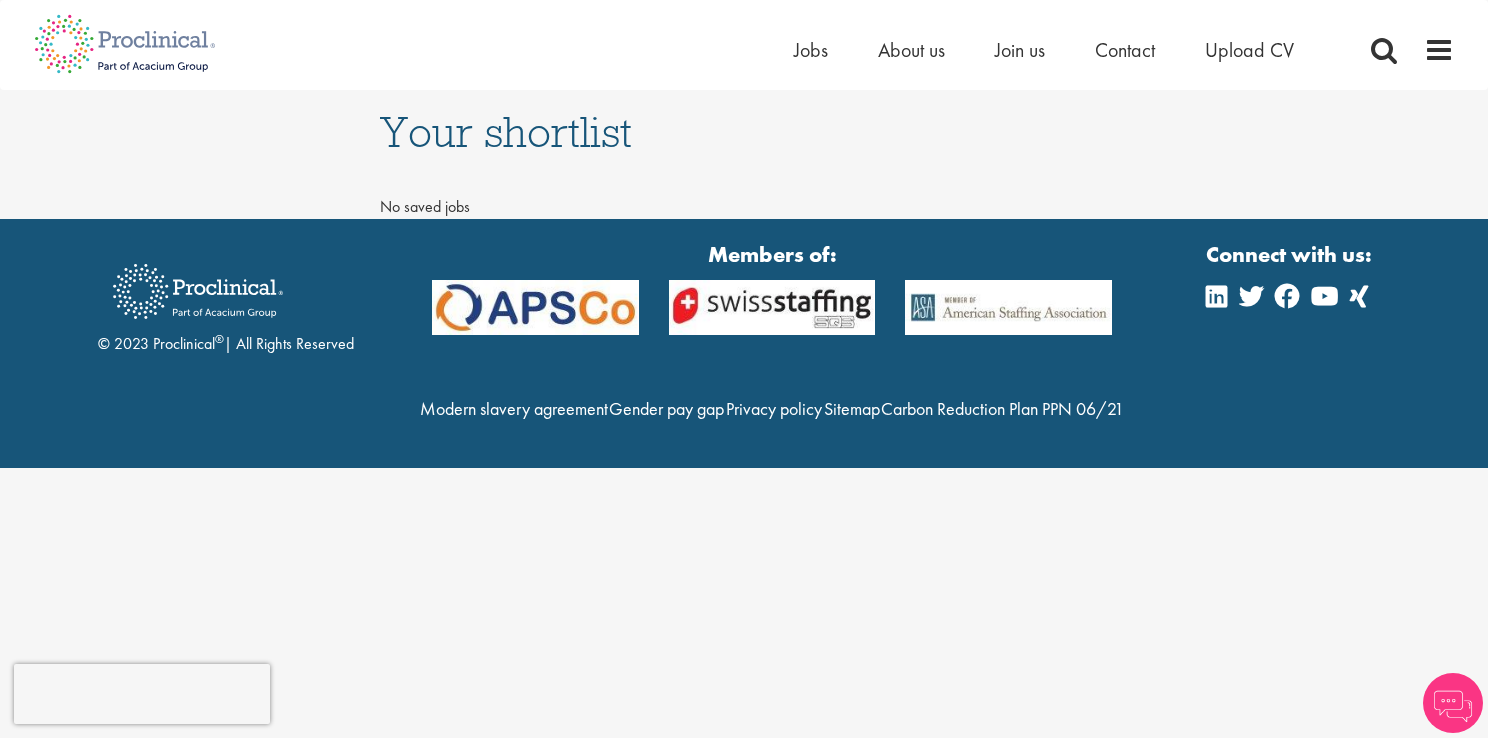 scroll, scrollTop: 0, scrollLeft: 0, axis: both 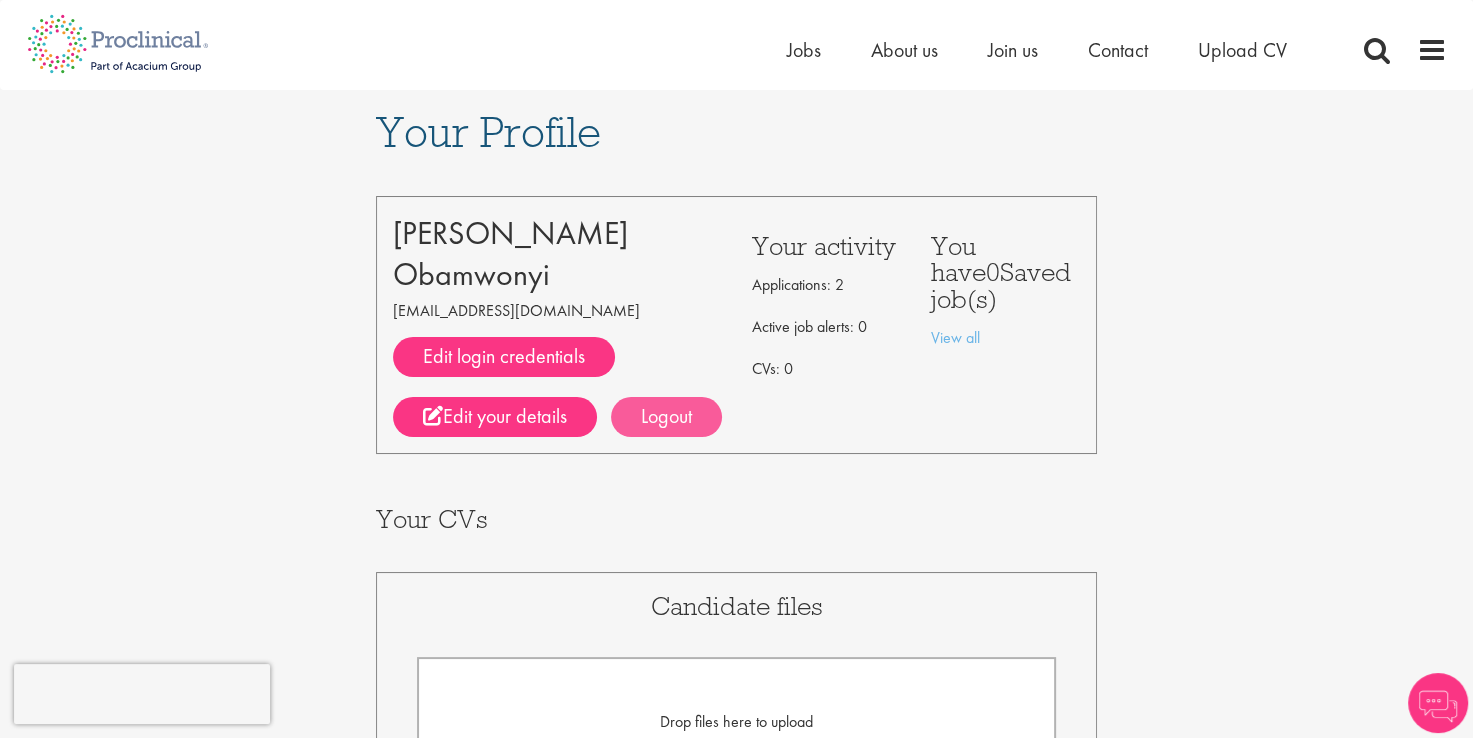 click on "Logout" at bounding box center (666, 417) 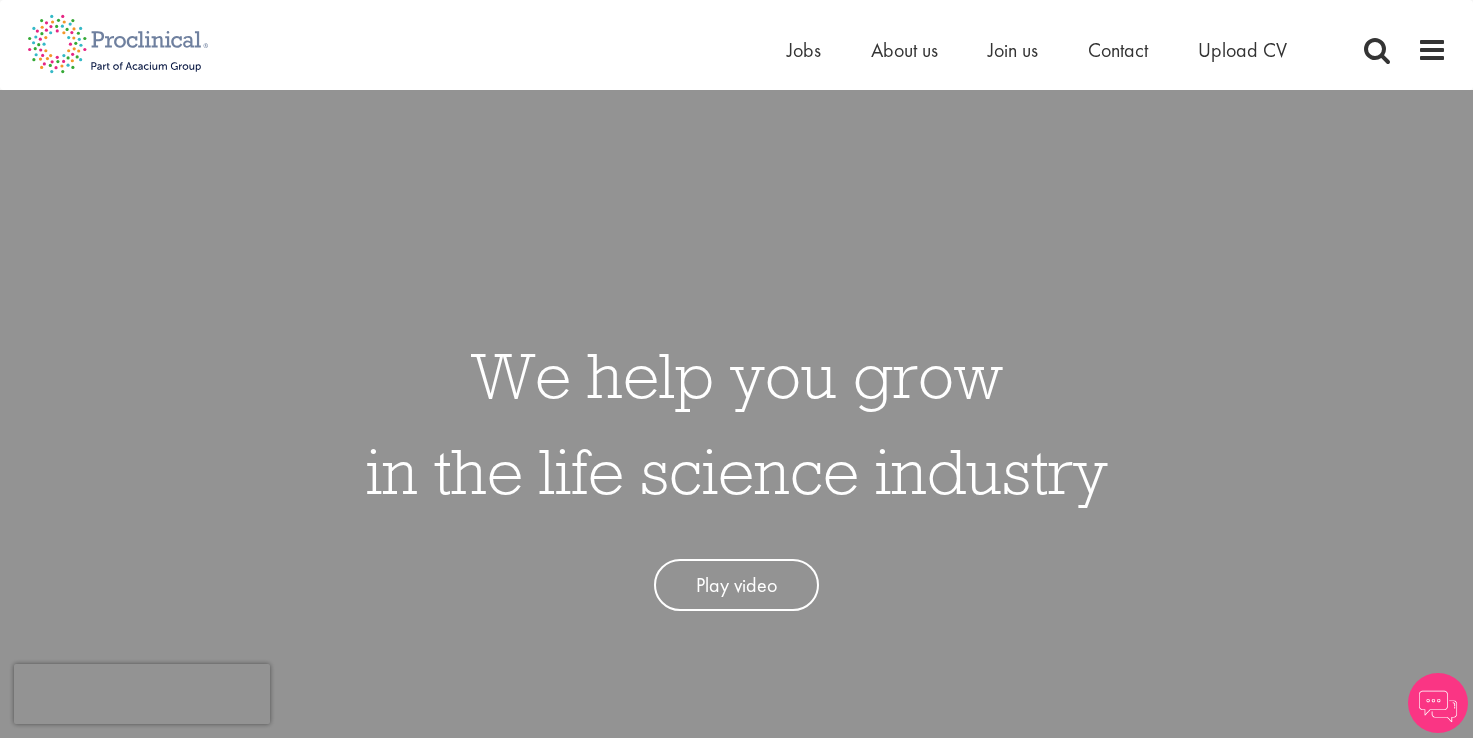 scroll, scrollTop: 0, scrollLeft: 0, axis: both 